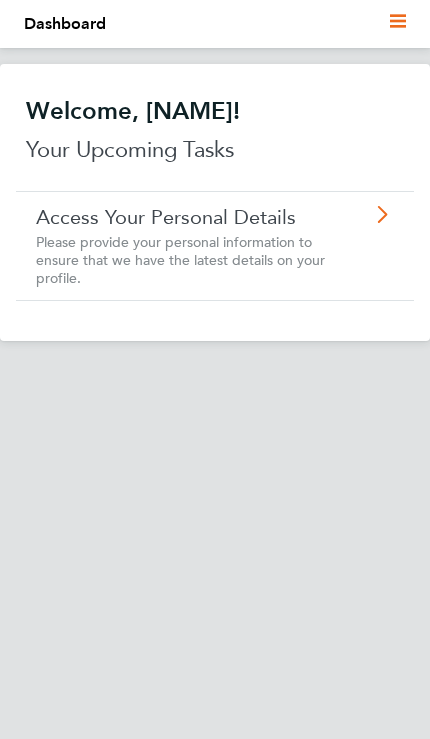 scroll, scrollTop: 0, scrollLeft: 0, axis: both 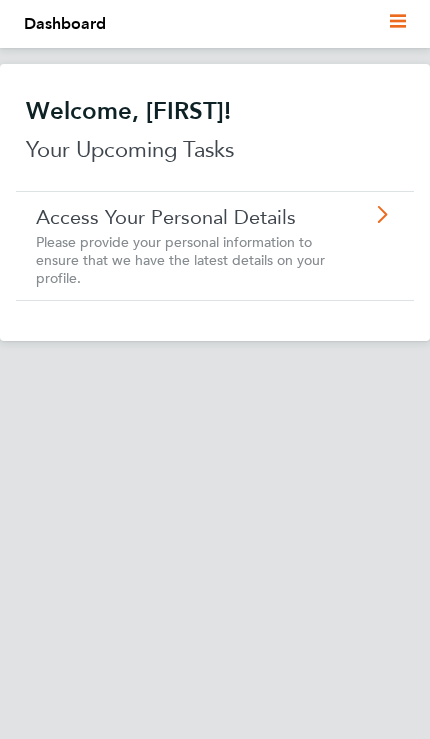 click 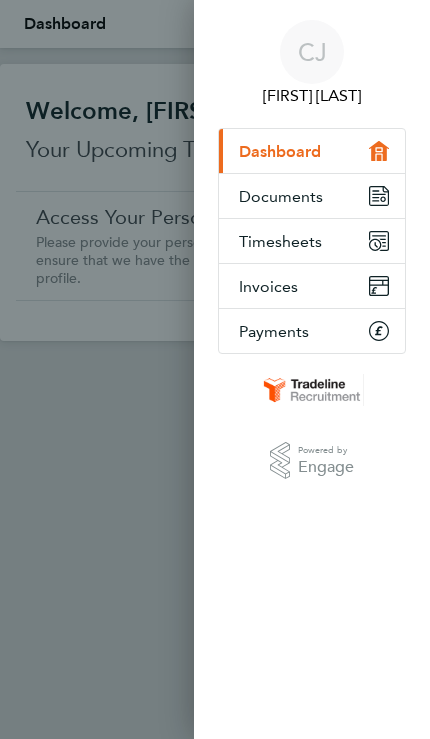 click on "Timesheets" 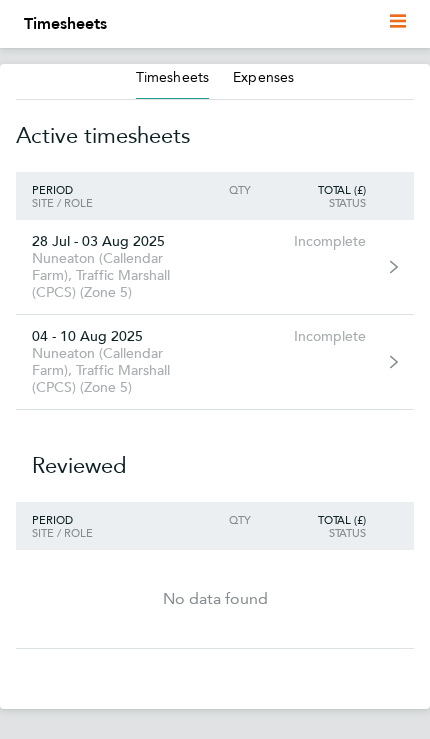 click on "28 Jul - 03 Aug 2025  Nuneaton (Callendar Farm), Traffic Marshall (CPCS) (Zone 5)  Incomplete" 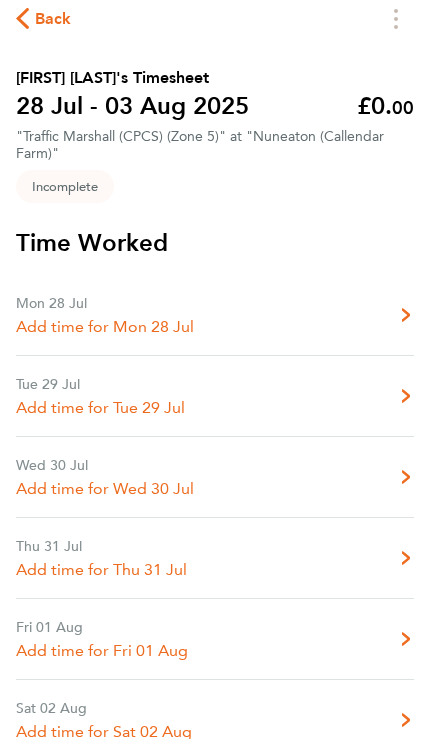 scroll, scrollTop: 78, scrollLeft: 0, axis: vertical 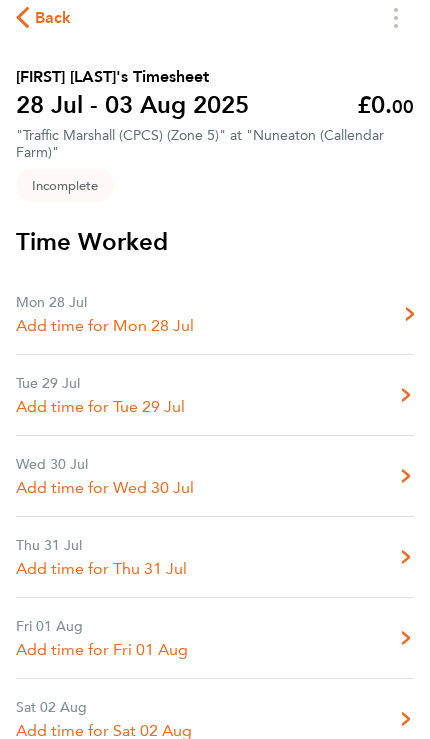 click on "Mon 28 Jul   Add time for Mon 28 Jul   Add time for Mon 28 Jul" 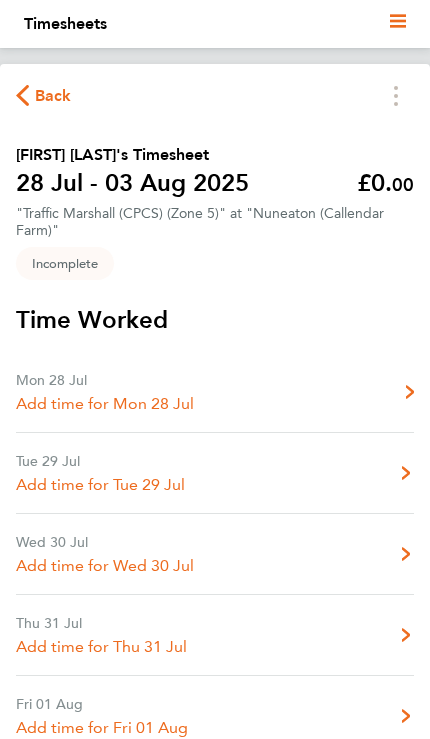 select on "30" 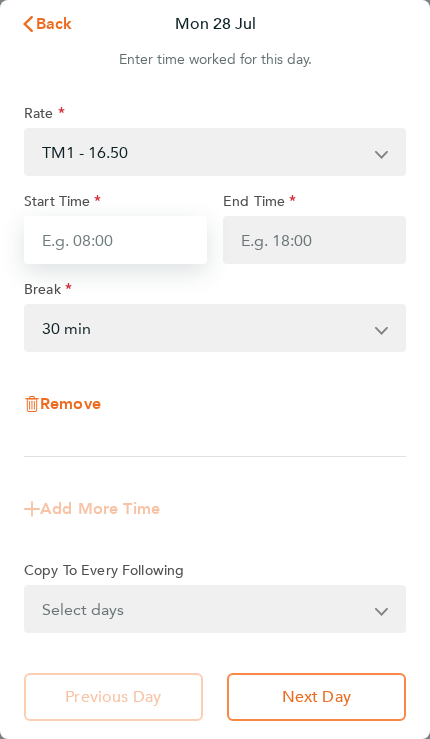 click on "Start Time" at bounding box center (115, 240) 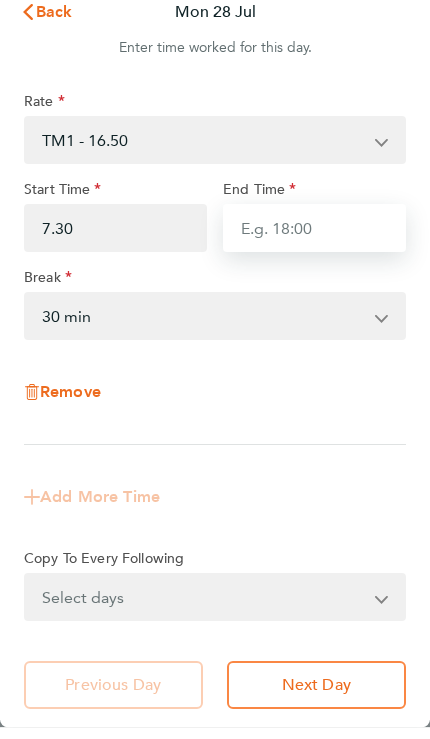 click on "End Time" at bounding box center [314, 240] 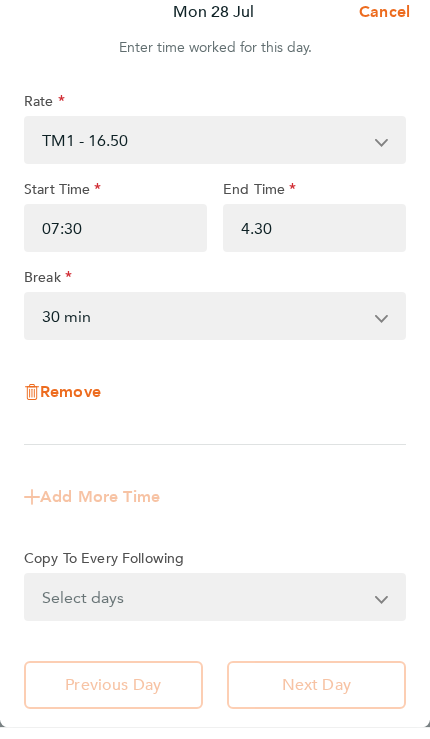 click on "Remove" 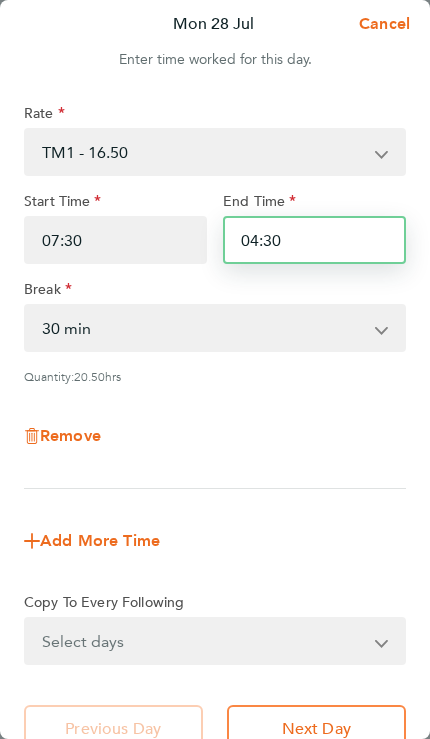 click on "04:30" at bounding box center (314, 240) 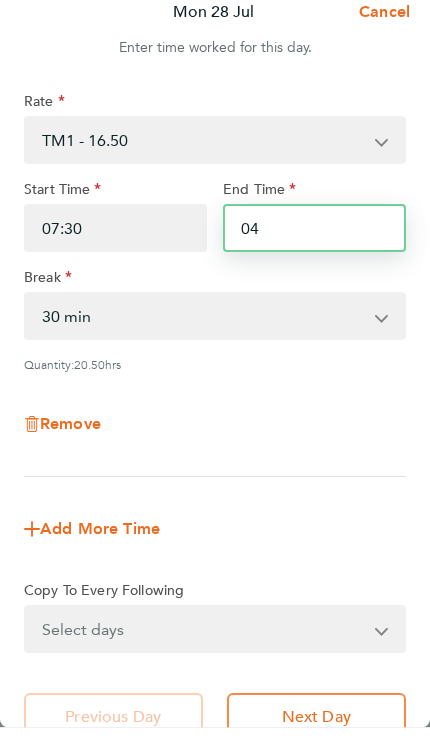 type on "0" 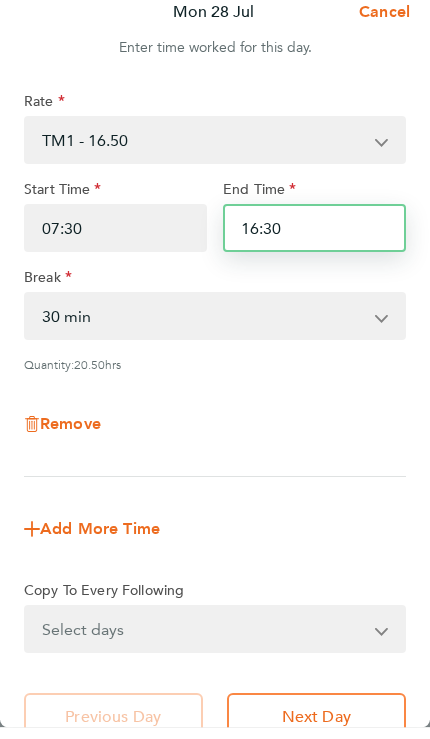 type on "16:30" 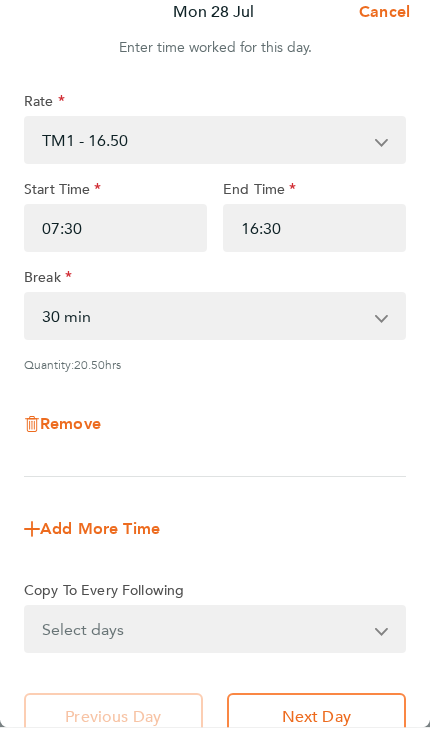 click on "Remove" 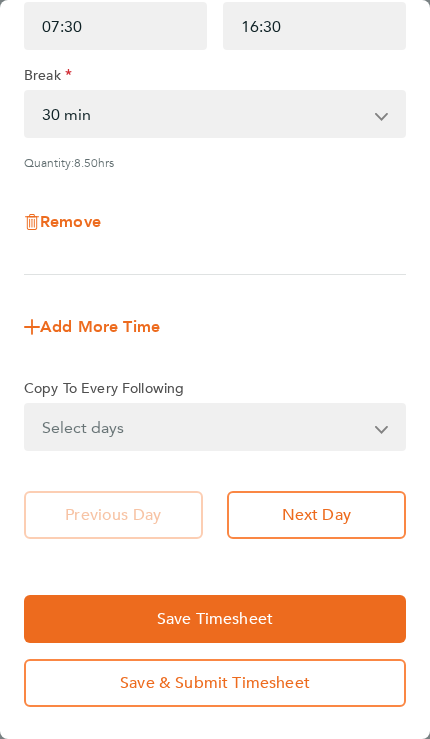 scroll, scrollTop: 214, scrollLeft: 0, axis: vertical 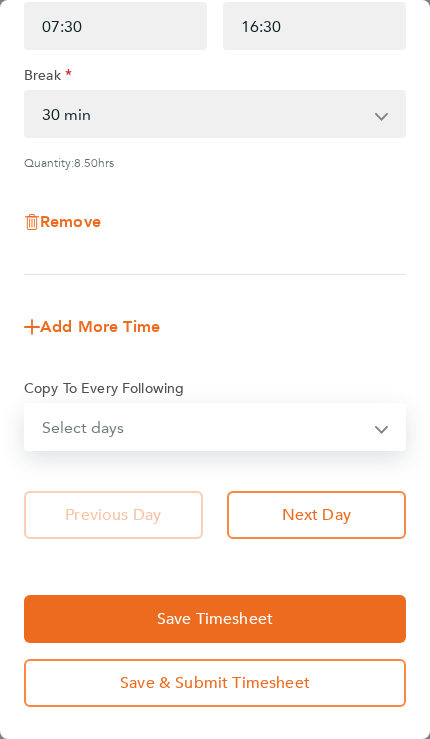 select on "TUE" 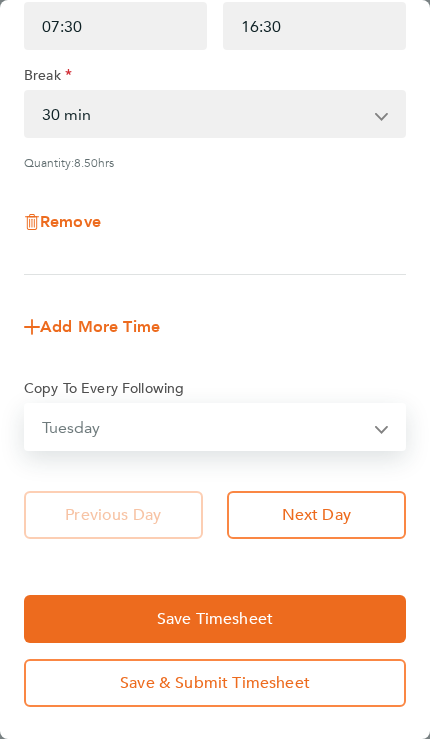 select on "2025-08-03" 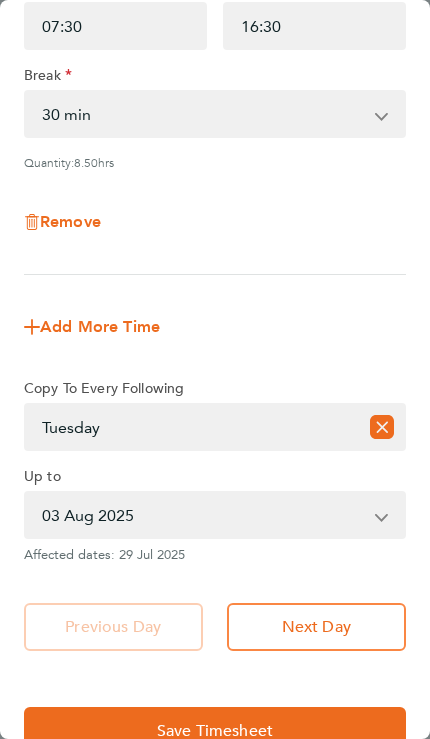 click 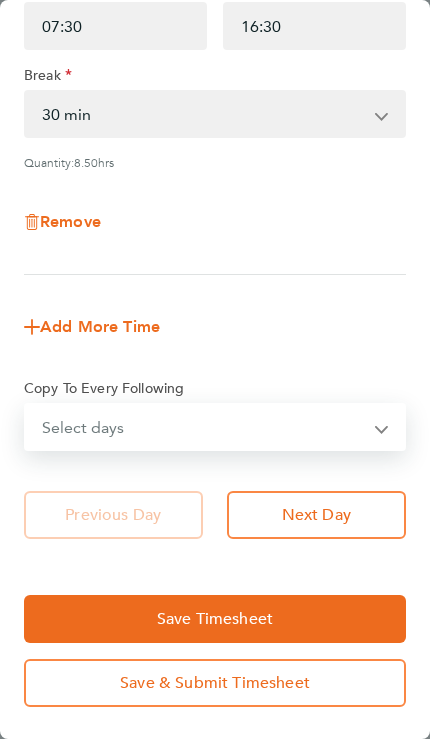 select on "WEEKDAY" 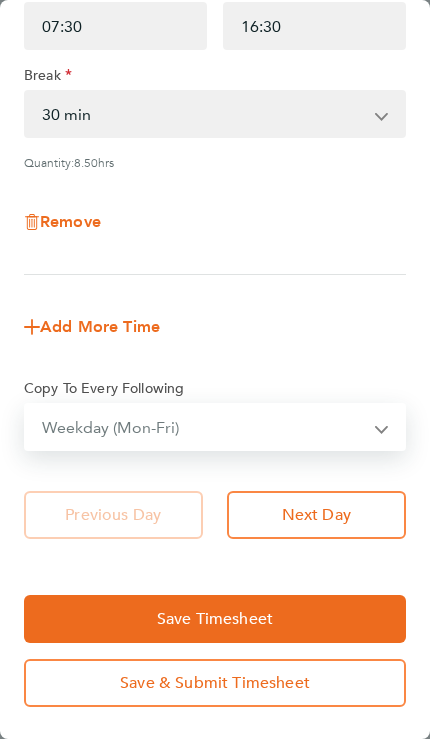 select on "2025-08-03" 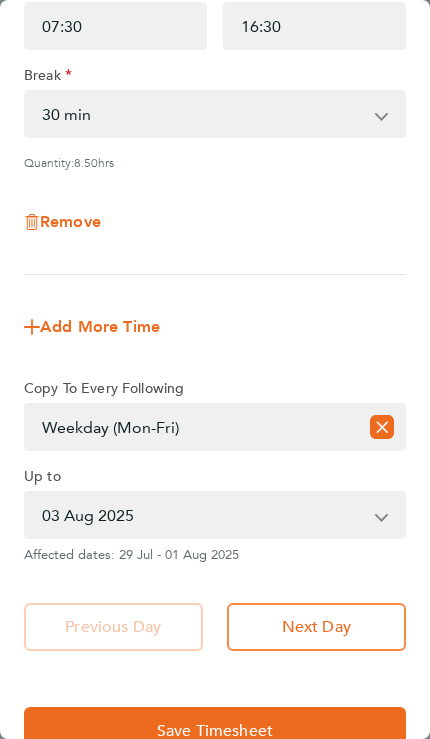 click 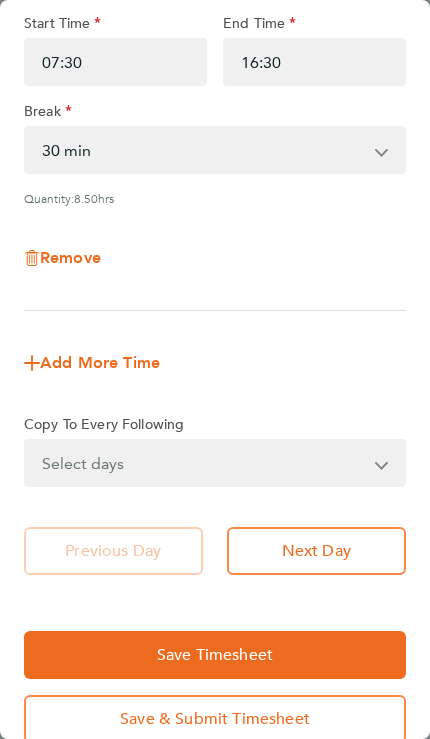 scroll, scrollTop: 175, scrollLeft: 0, axis: vertical 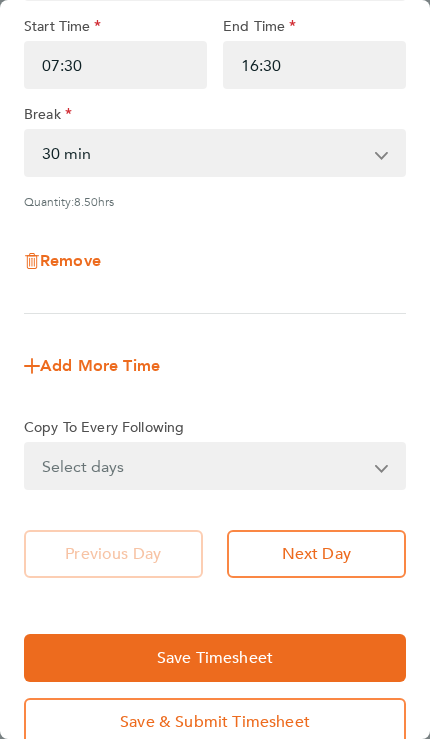 click on "Select days   Day   Weekday (Mon-Fri)   Weekend (Sat-Sun)   Tuesday   Wednesday   Thursday   Friday   Saturday   Sunday" at bounding box center [204, 466] 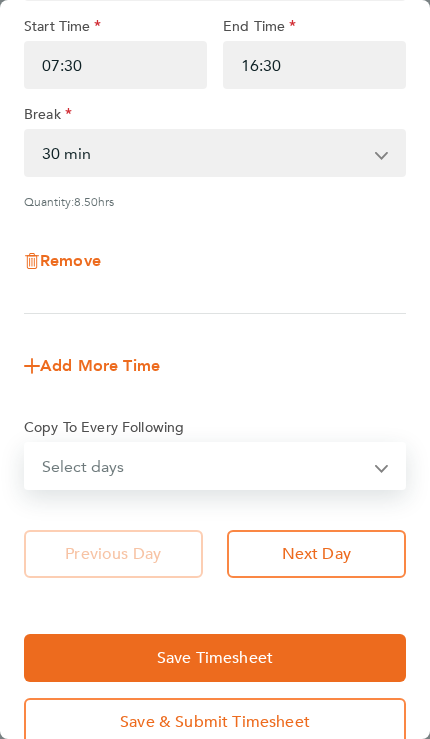select on "DAY" 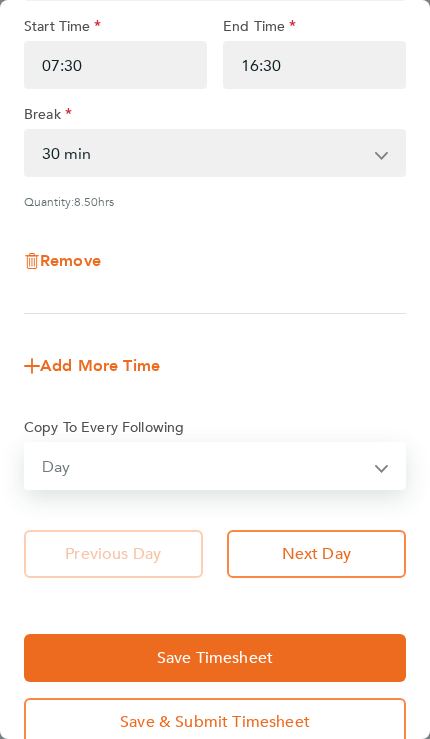select on "2025-08-03" 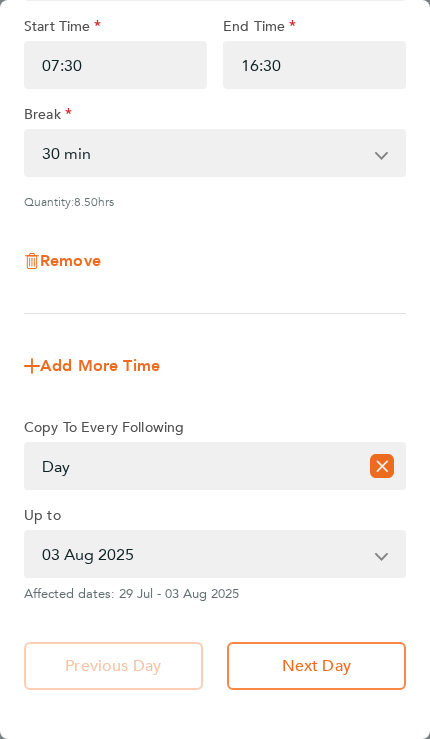 click on "Next Day" 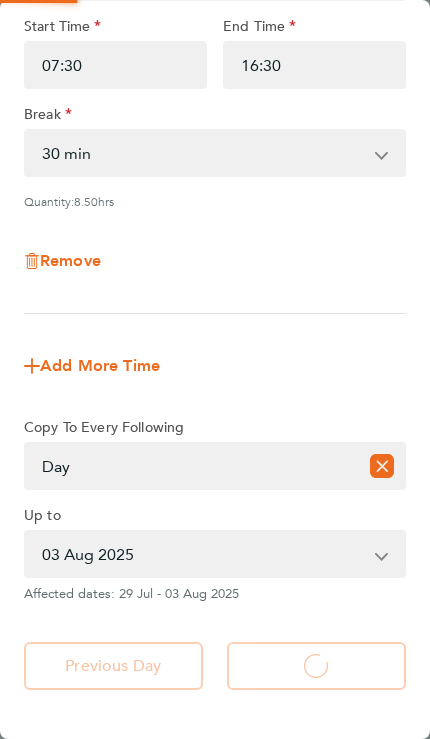 select on "30" 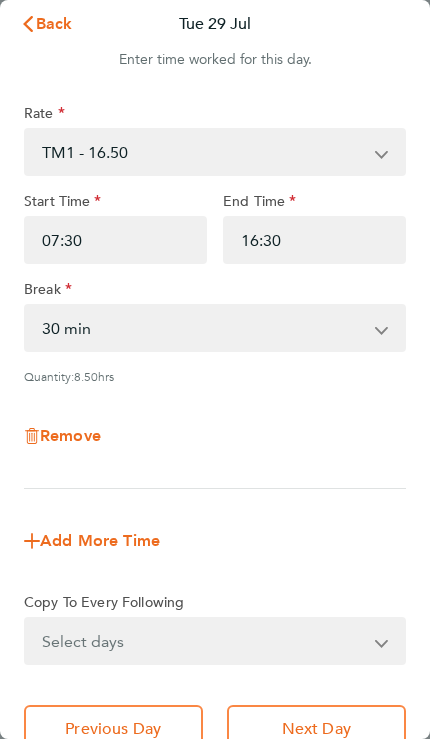click on "Next Day" 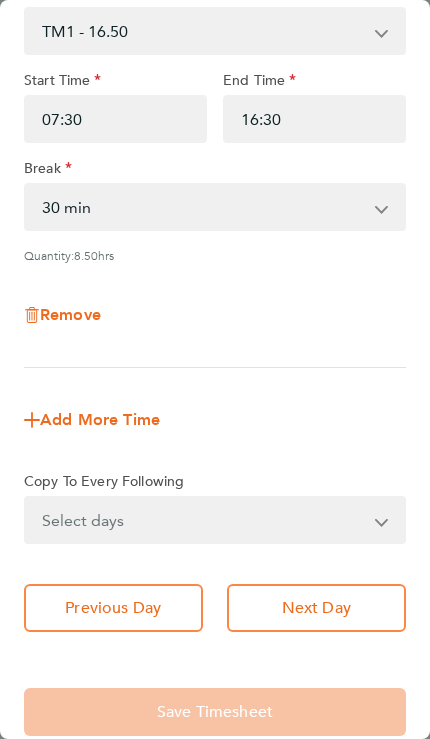 scroll, scrollTop: 123, scrollLeft: 0, axis: vertical 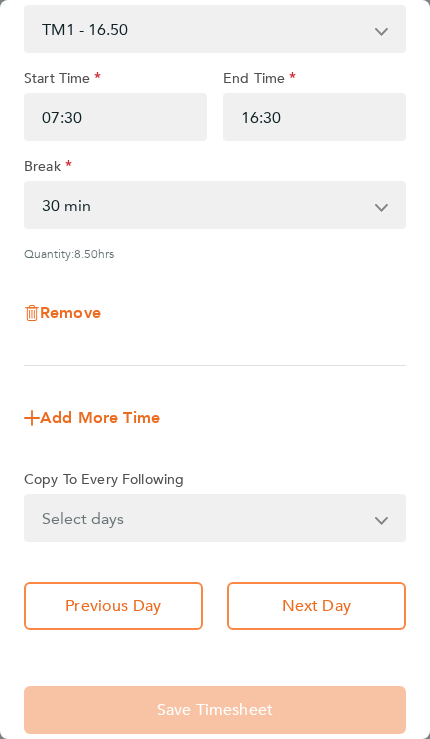 click on "Select days   Day   Weekday (Mon-Fri)   Weekend (Sat-Sun)   Thursday   Friday   Saturday   Sunday" at bounding box center (204, 518) 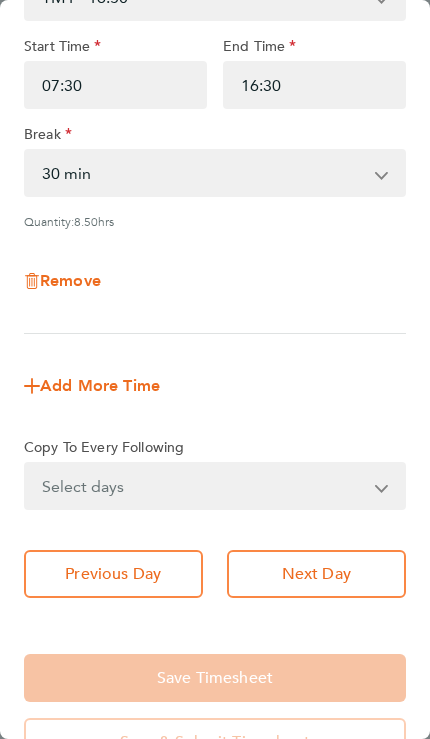 scroll, scrollTop: 158, scrollLeft: 0, axis: vertical 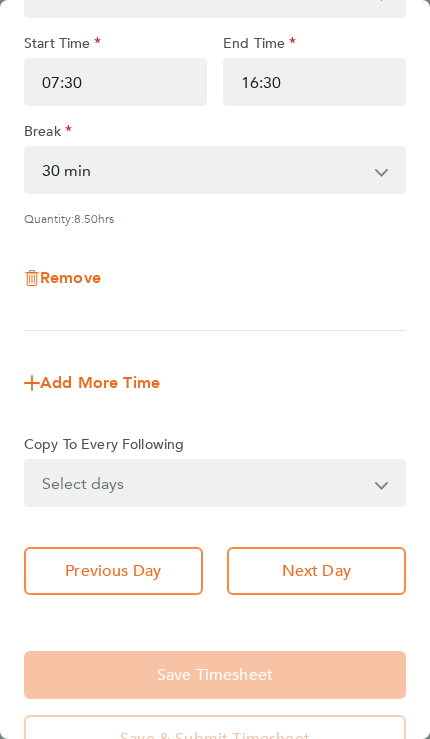 click on "Select days   Day   Weekend (Sat-Sun)   Friday   Saturday   Sunday" at bounding box center (204, 483) 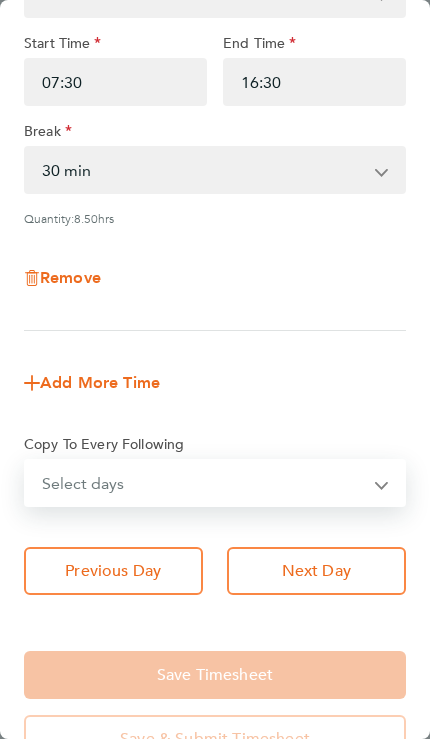select on "DAY" 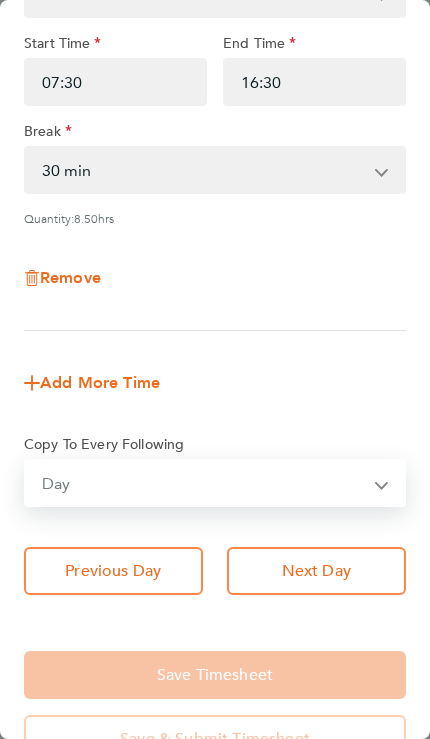 select on "2025-08-03" 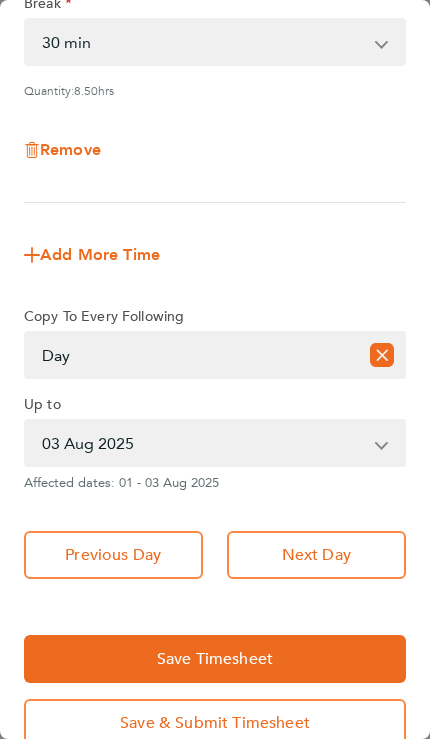 scroll, scrollTop: 294, scrollLeft: 0, axis: vertical 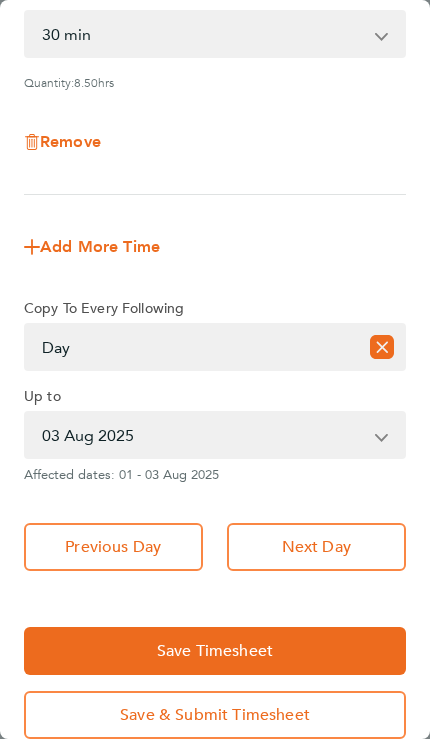 click on "Save Timesheet" 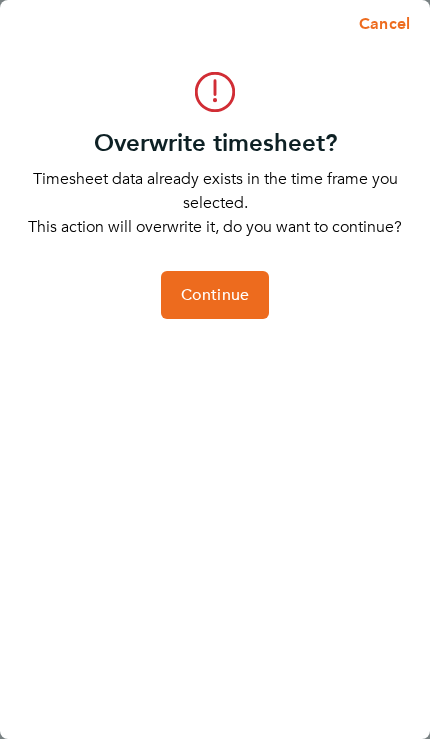click on "Continue" 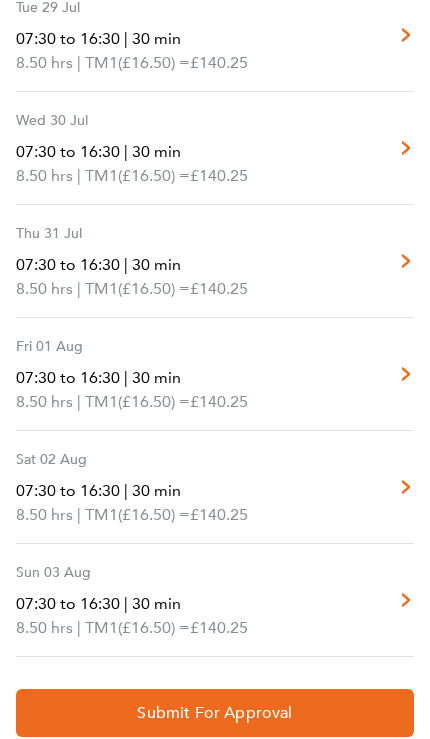scroll, scrollTop: 677, scrollLeft: 0, axis: vertical 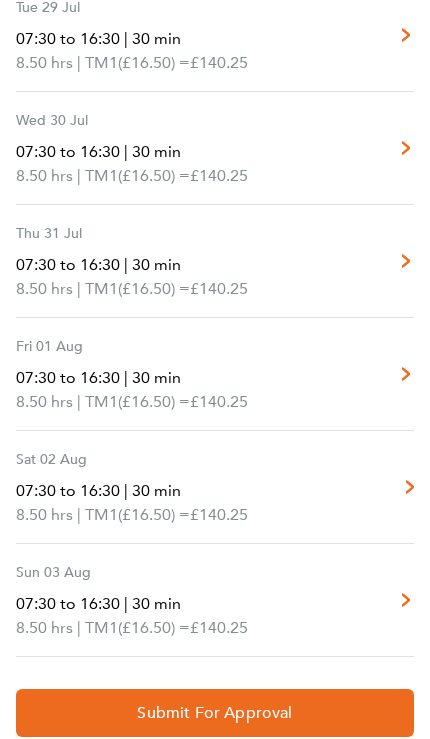 click on "Sat 02 Aug   07:30 to 16:30   |   30 min   8.50 hrs   |   TM1   (£16.50) =   £140.25   Edit" 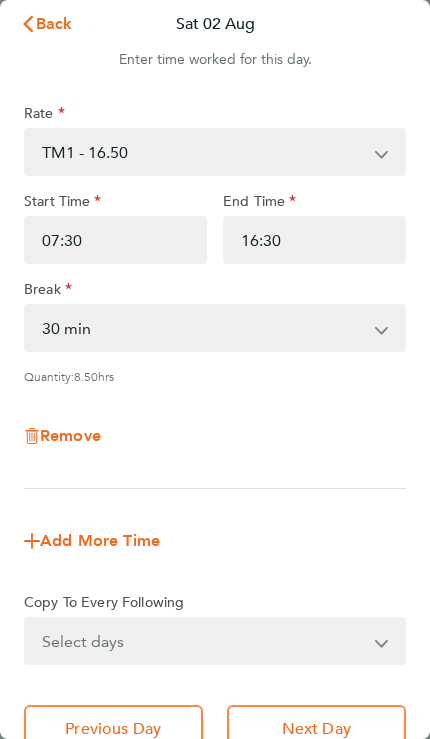 scroll, scrollTop: 0, scrollLeft: 0, axis: both 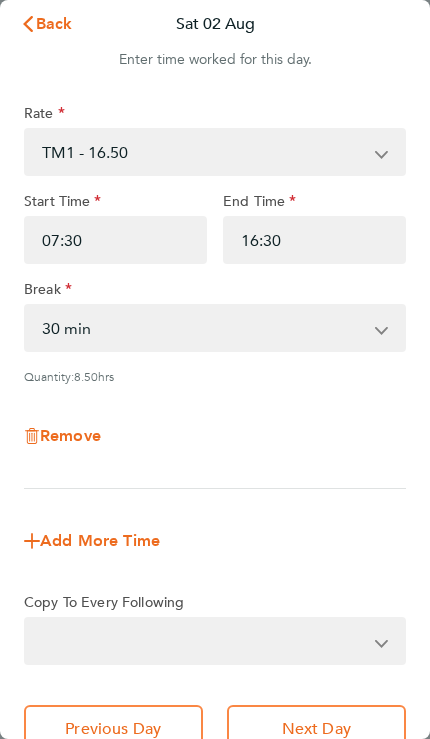 select on "null" 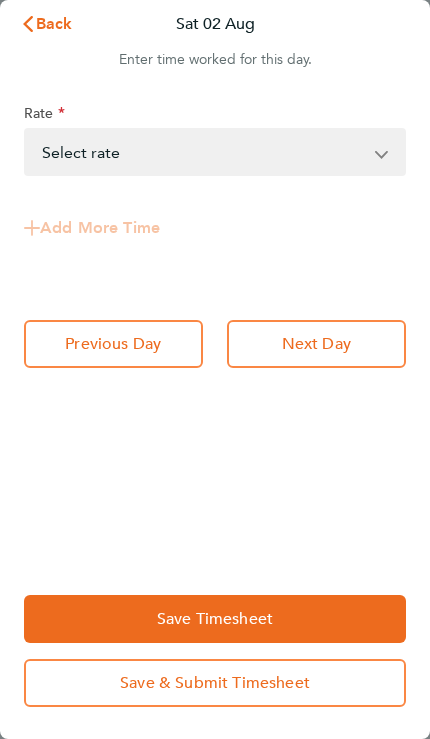 click on "Save Timesheet" 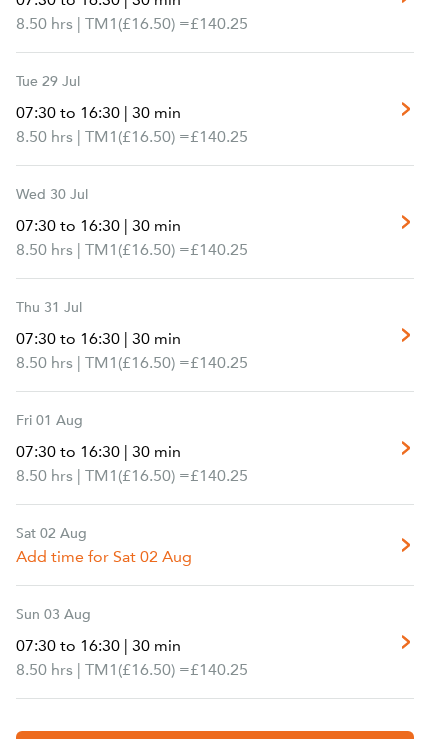 scroll, scrollTop: 603, scrollLeft: 0, axis: vertical 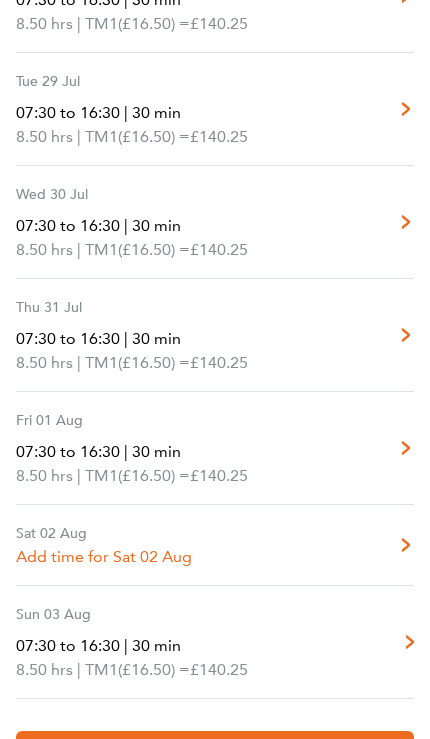 click on "Sun 03 Aug   07:30 to 16:30   |   30 min   8.50 hrs   |   TM1   (£16.50) =   £140.25   Edit" 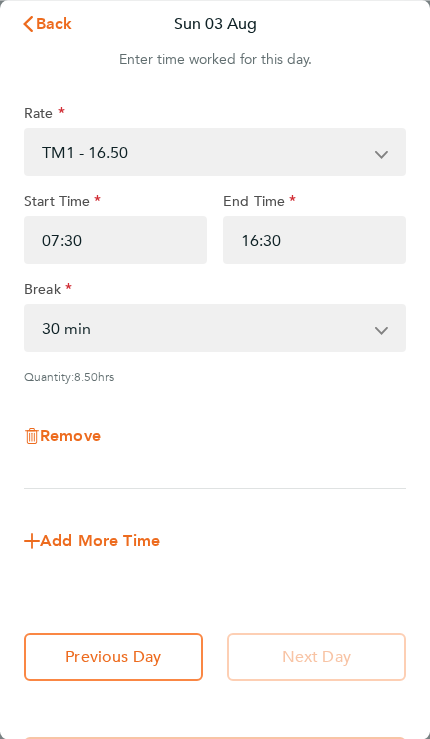 scroll, scrollTop: 0, scrollLeft: 0, axis: both 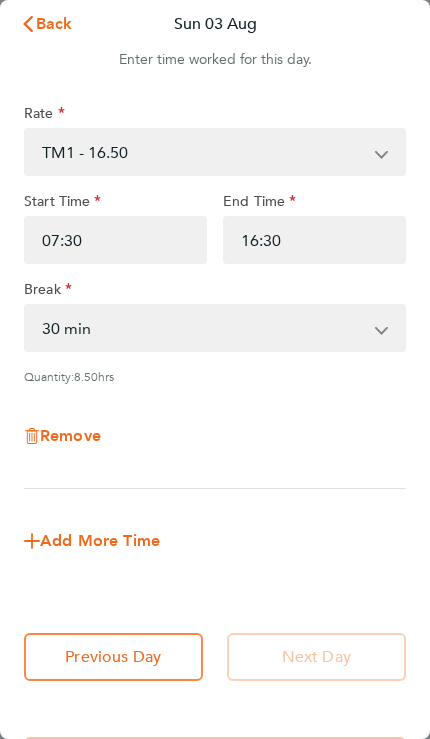 click on "Remove" 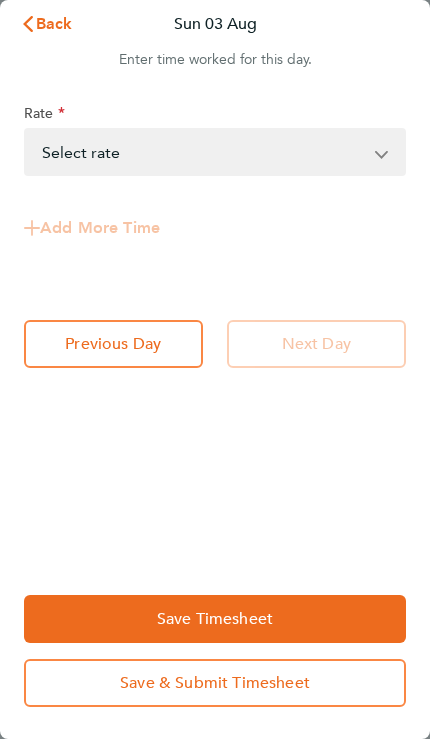 click on "Save Timesheet" 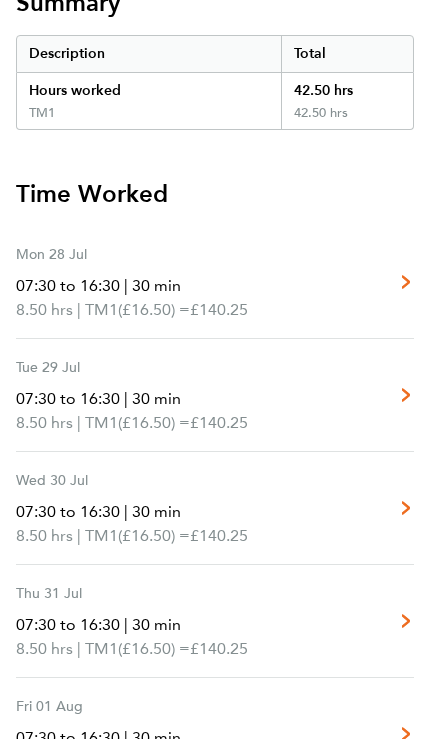 scroll, scrollTop: 327, scrollLeft: 0, axis: vertical 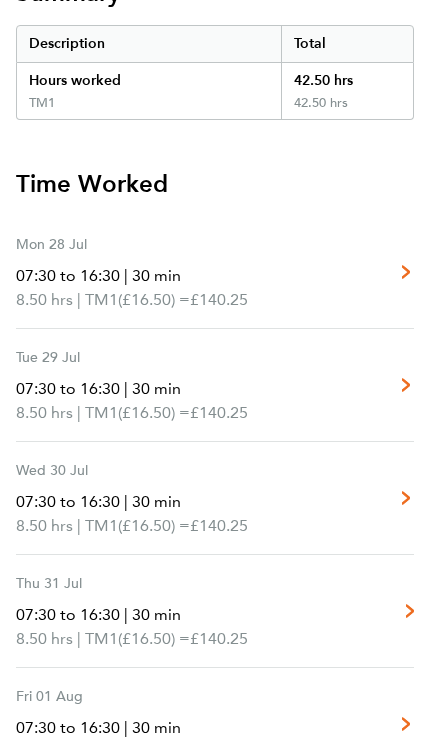 click on "Thu 31 Jul   07:30 to 16:30   |   30 min   8.50 hrs   |   TM1   (£16.50) =   £140.25   Edit" 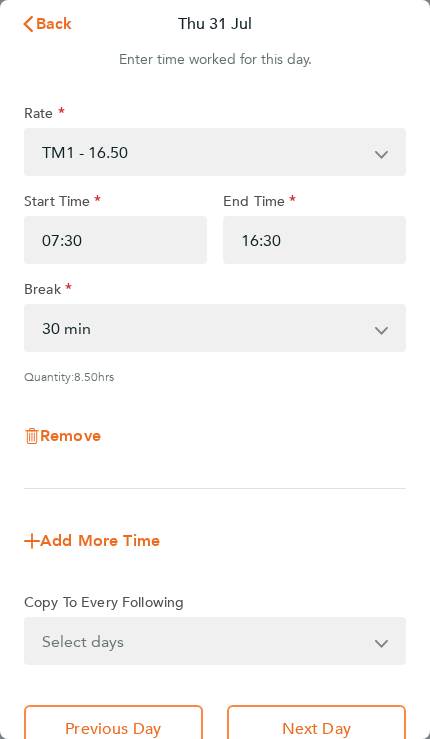 scroll, scrollTop: 0, scrollLeft: 0, axis: both 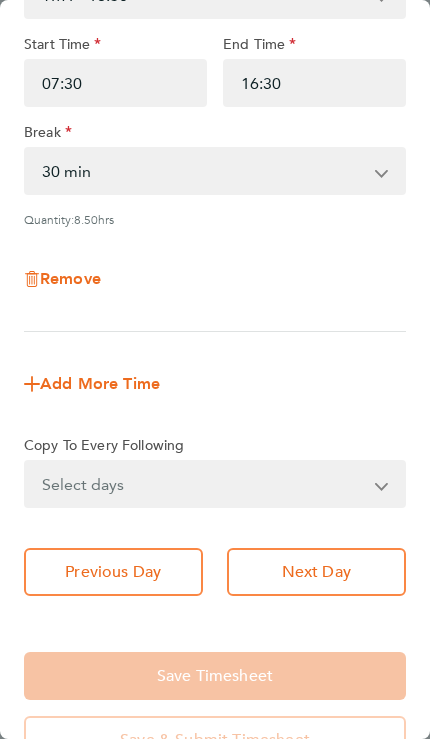 click on "Remove" 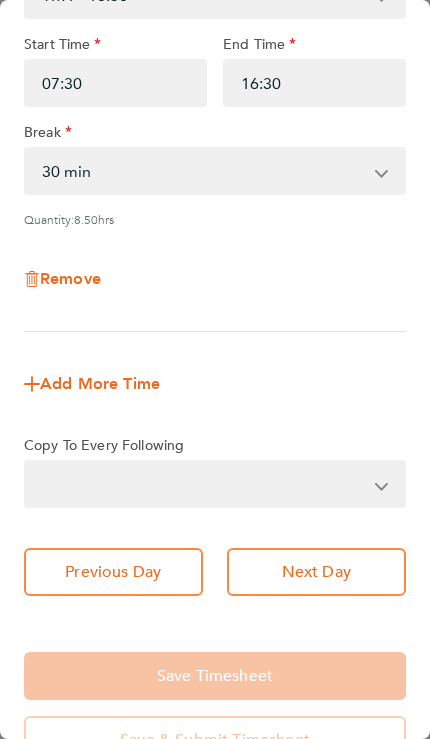 select on "null" 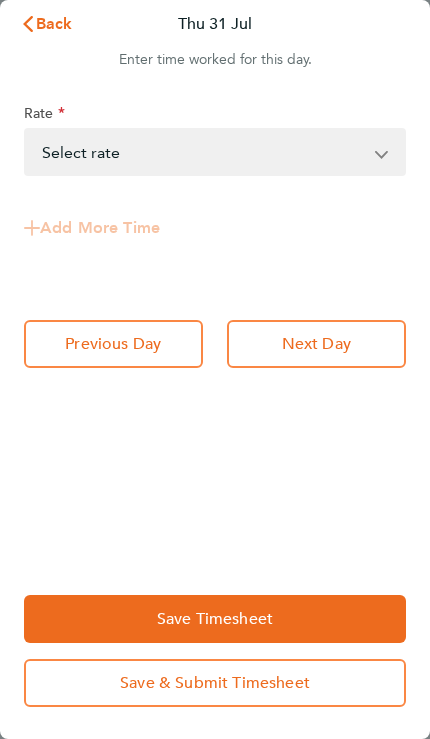 scroll, scrollTop: 0, scrollLeft: 0, axis: both 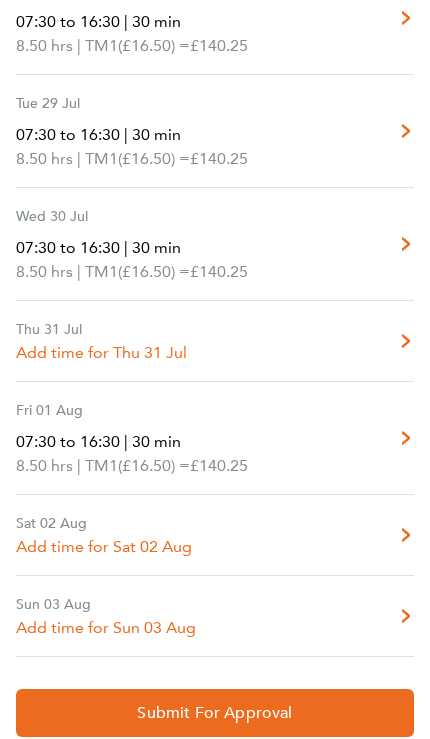 click on "Submit For Approval" 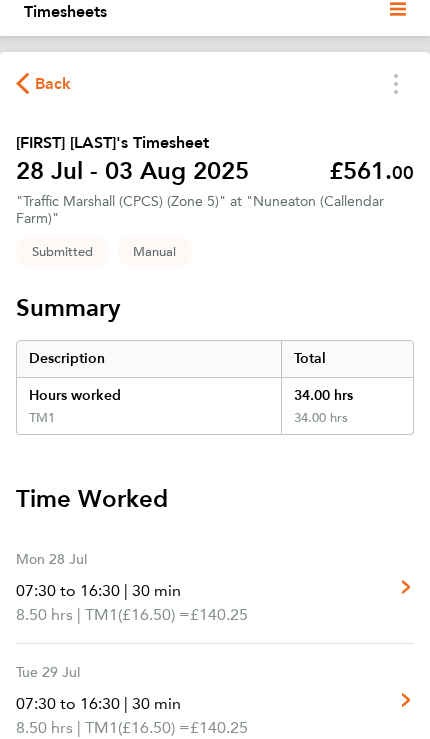 scroll, scrollTop: 0, scrollLeft: 0, axis: both 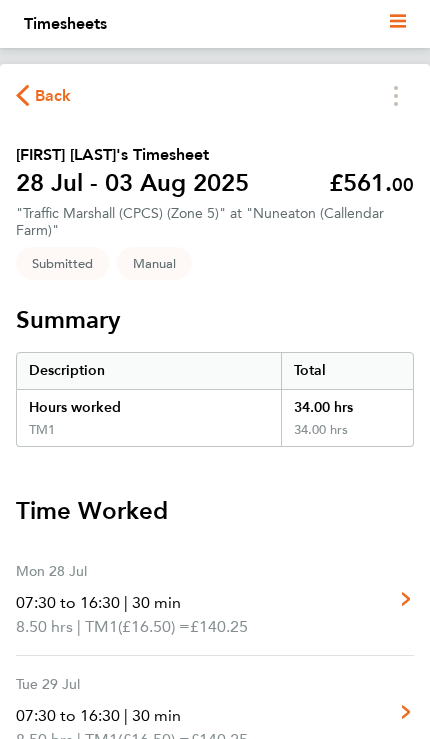 click on "Back" 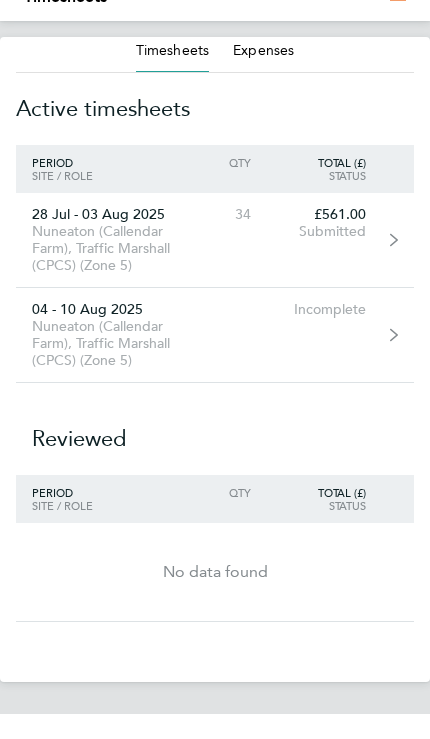 scroll, scrollTop: 0, scrollLeft: 0, axis: both 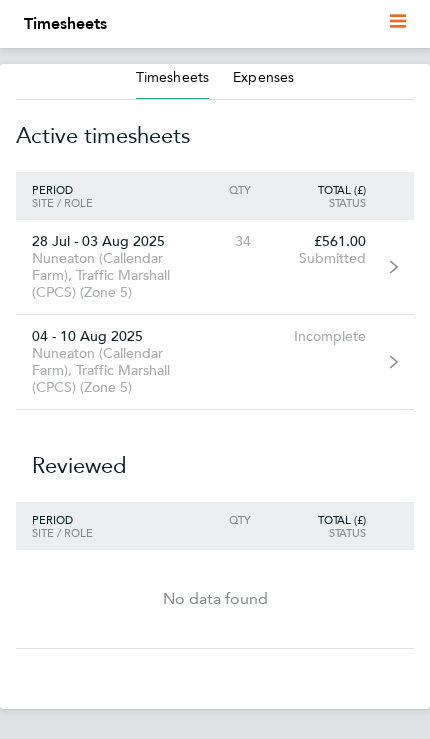 click on "Expenses" 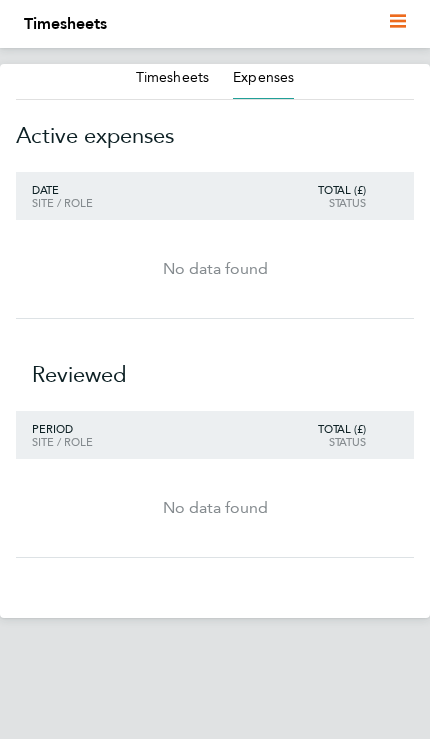 click on "No data found" 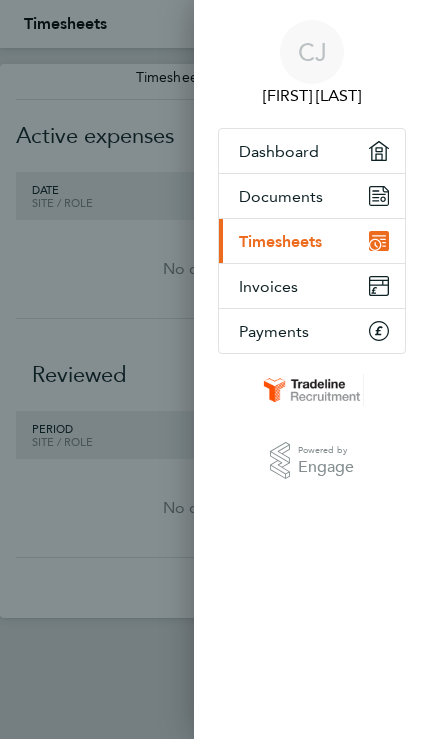 click on "[FIRST] [LAST]   Applications:   Dashboard
Documents
Current page:   Timesheets
Invoices
Payments
.st0{fill:#C0C1C2;}
Powered by Engage" 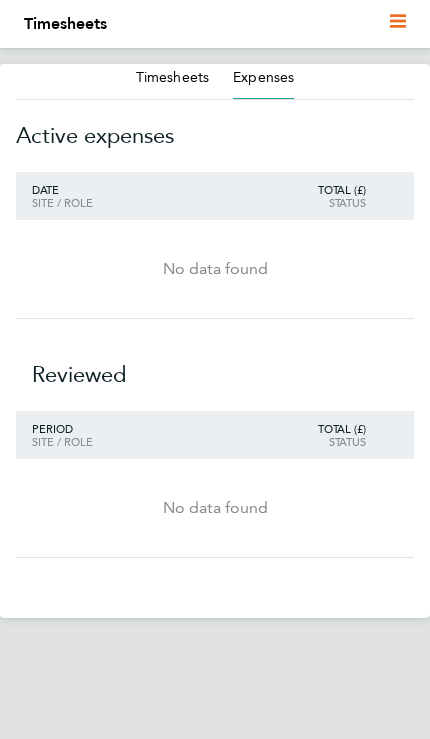 click on "Timesheets" 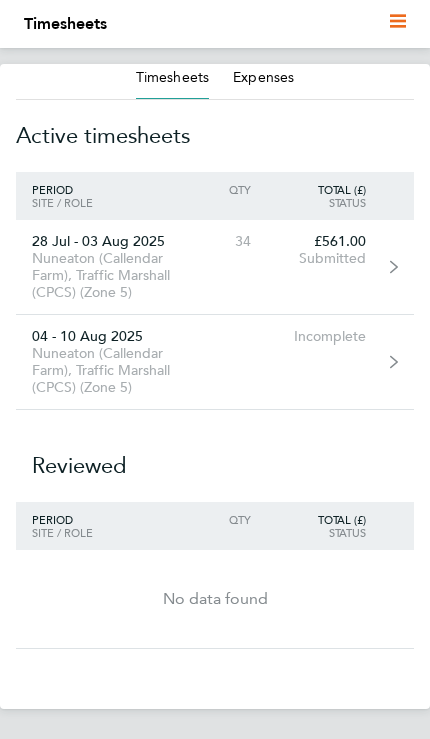 click on "04 - 10 Aug 2025  Nuneaton (Callendar Farm), Traffic Marshall (CPCS) (Zone 5)  Incomplete" 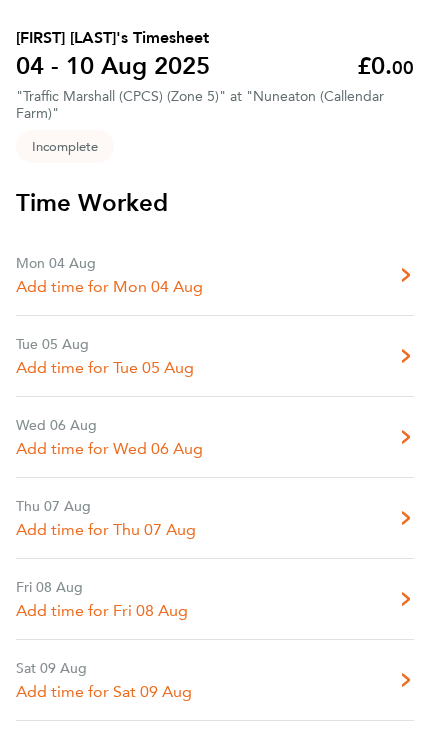 scroll, scrollTop: 117, scrollLeft: 0, axis: vertical 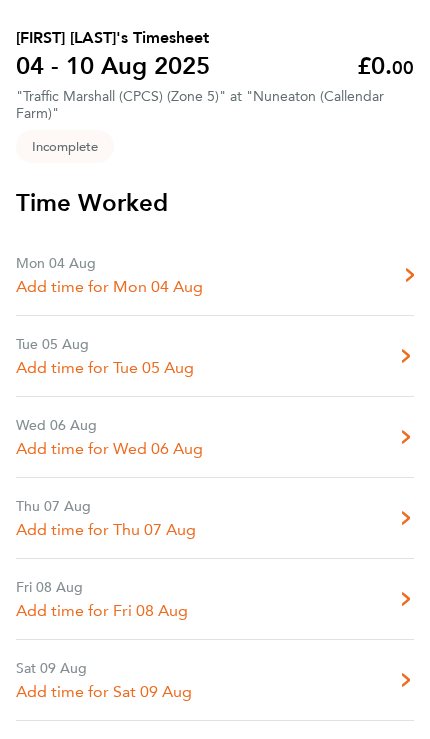 click on "Mon 04 Aug   Add time for Mon 04 Aug   Add time for Mon 04 Aug" 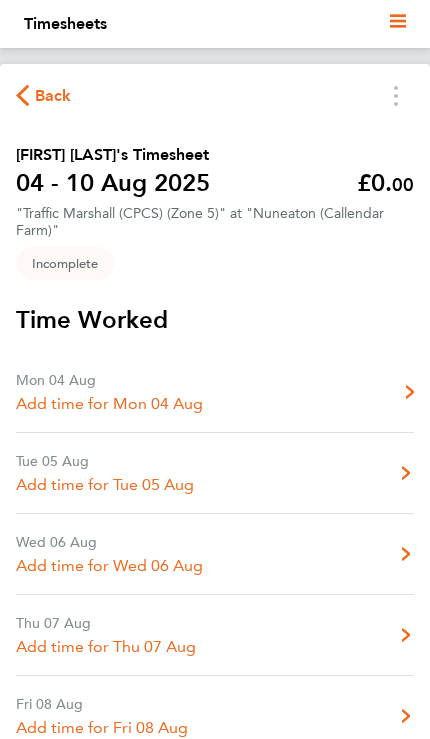 select on "30" 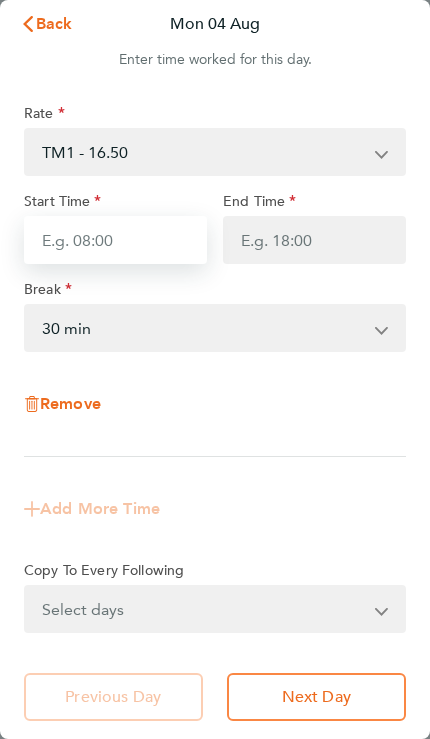 click on "Start Time" at bounding box center [115, 240] 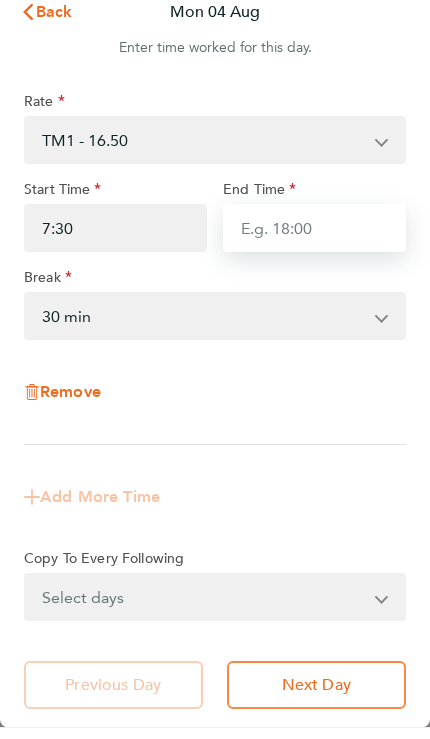 click on "End Time" at bounding box center [314, 240] 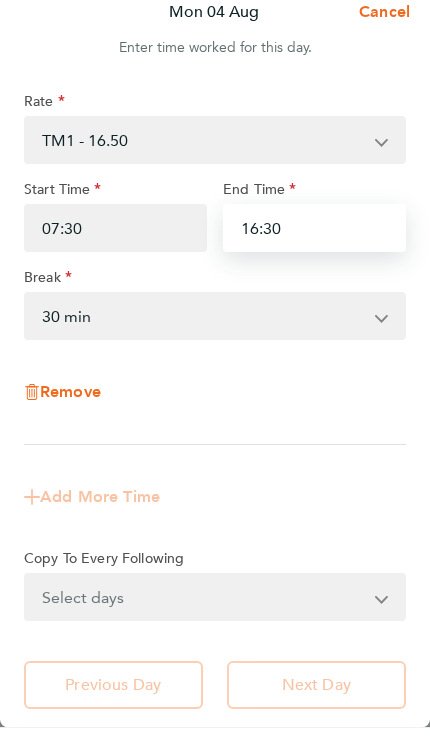 type on "16:30" 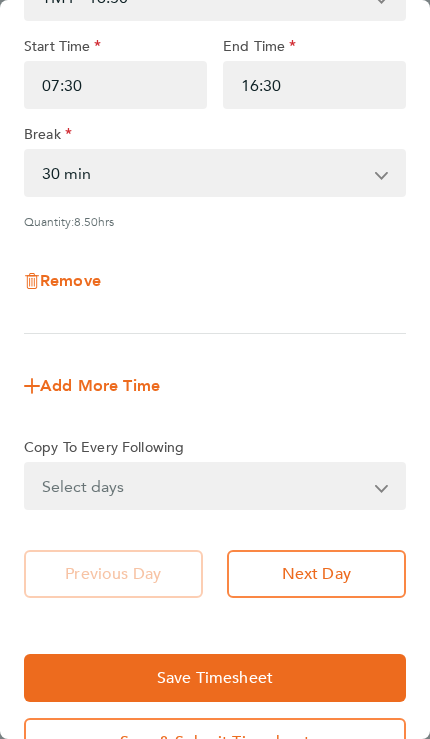 scroll, scrollTop: 182, scrollLeft: 0, axis: vertical 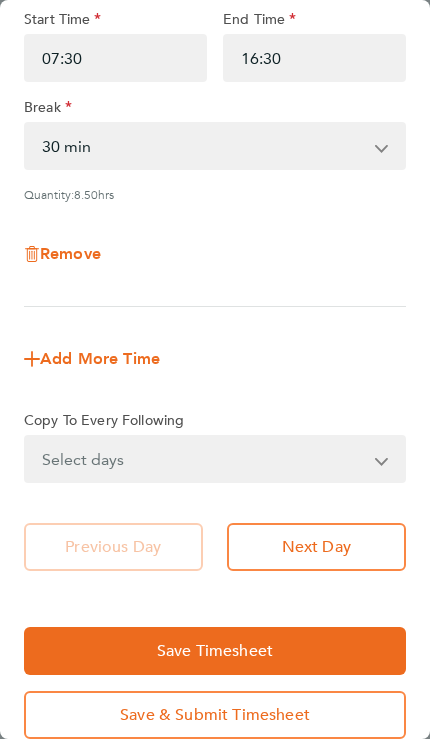 click on "Next Day" 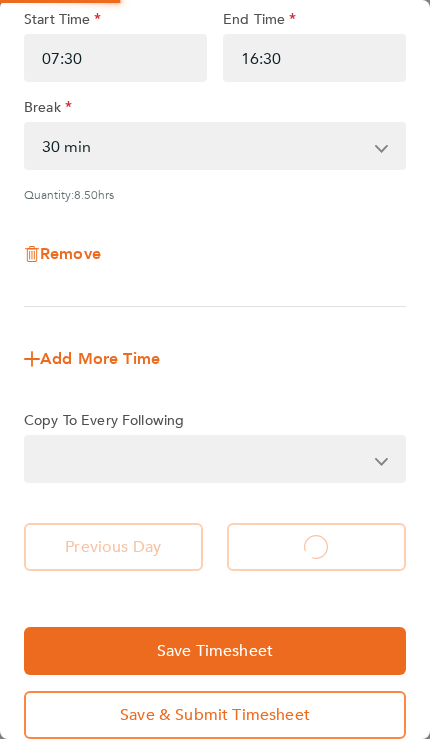select on "30" 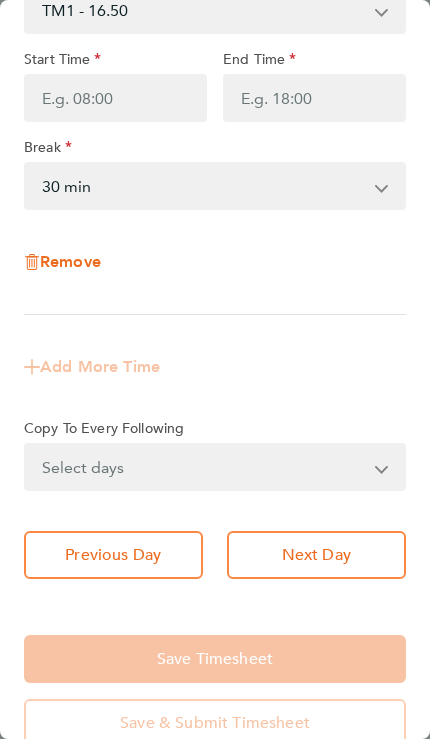 scroll, scrollTop: 143, scrollLeft: 0, axis: vertical 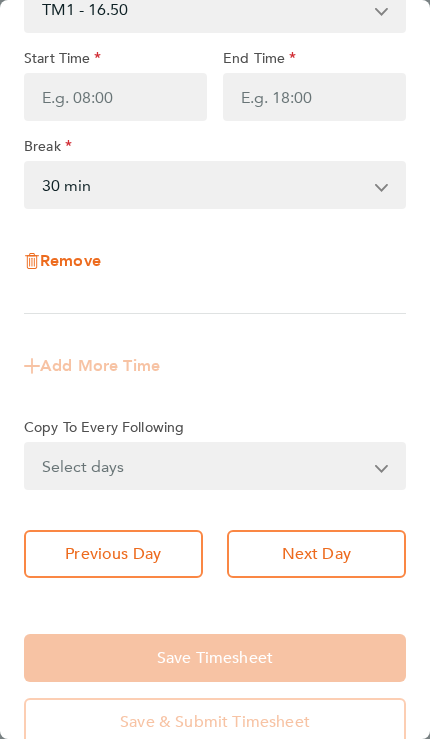 click on "Next Day" 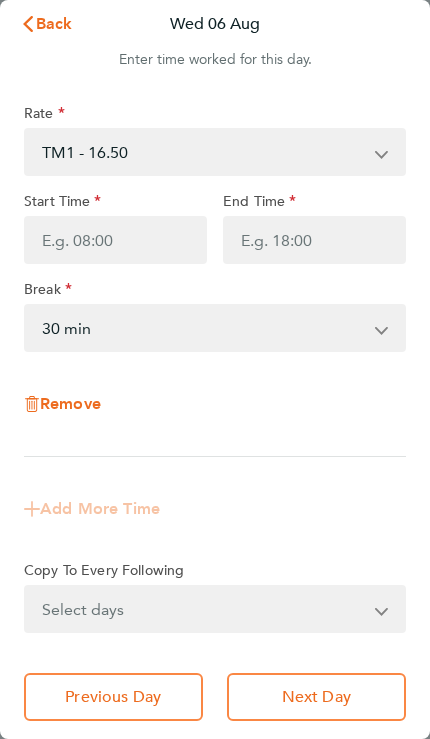 scroll, scrollTop: 0, scrollLeft: 0, axis: both 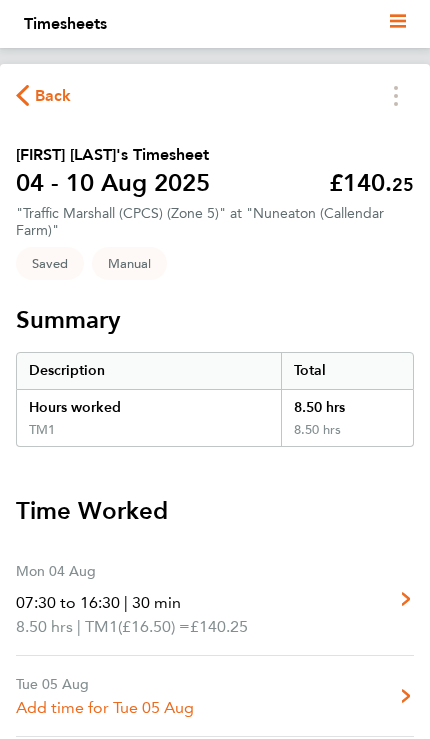 click on "Back" 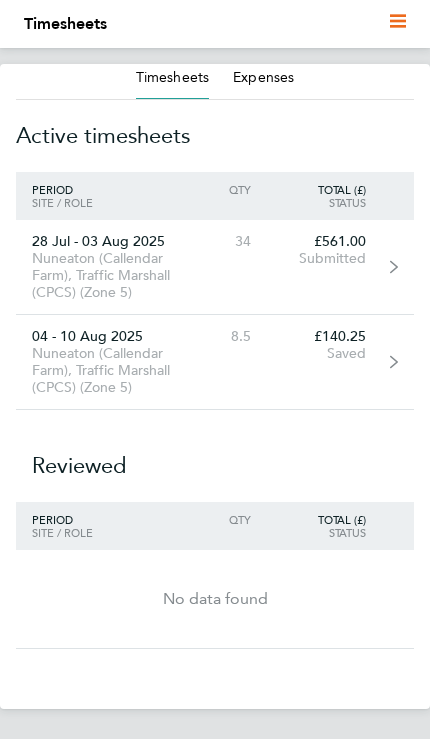 click on "Submitted" 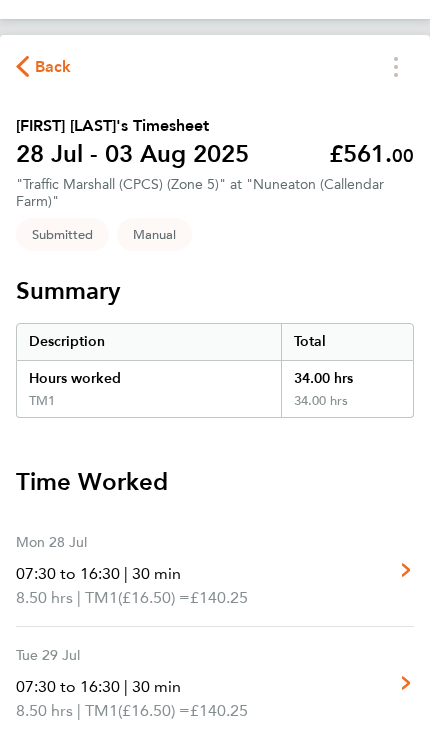 scroll, scrollTop: 29, scrollLeft: 0, axis: vertical 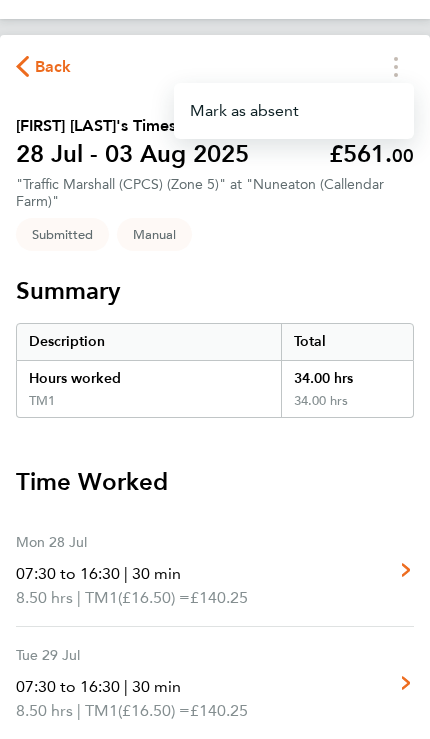 click on "Back
Mark as absent   [FIRST] [LAST]'s Timesheet   28 Jul - 03 Aug 2025   £561. 00  "Traffic Marshall (CPCS) (Zone 5)" at "Nuneaton (Callendar Farm)"   Submitted   Manual   Summary   Description   Total   Hours worked   34.00 hrs   TM1   34.00 hrs   Time Worked   Mon 28 Jul   07:30 to 16:30   |   30 min   8.50 hrs   |   TM1   (£16.50) =   £140.25   Edit
Tue 29 Jul   07:30 to 16:30   |   30 min   8.50 hrs   |   TM1   (£16.50) =   £140.25   Edit
Wed 30 Jul   07:30 to 16:30   |   30 min   8.50 hrs   |   TM1   (£16.50) =   £140.25   Edit
Thu 31 Jul   Add time for Thu 31 Jul   Add time for Thu 31 Jul
Fri 01 Aug   07:30 to 16:30   |   30 min   8.50 hrs   |   TM1   (£16.50) =   £140.25   Edit
Sat 02 Aug   Add time for Sat 02 Aug   Add time for Sat 02 Aug
Sun 03 Aug   Add time for Sun 03 Aug   Add time for Sun 03 Aug" 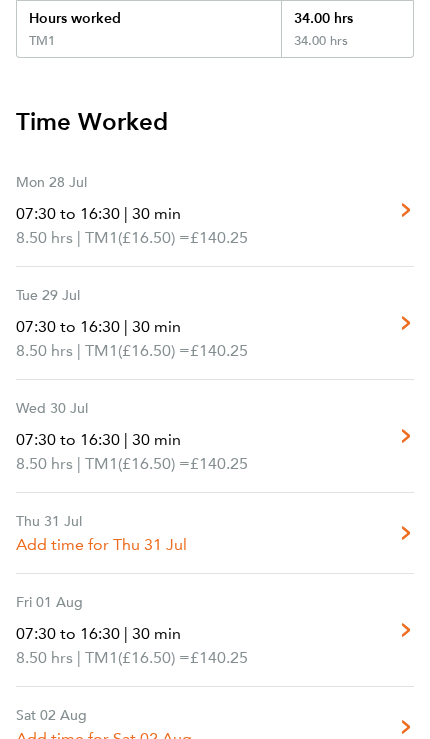 scroll, scrollTop: 389, scrollLeft: 0, axis: vertical 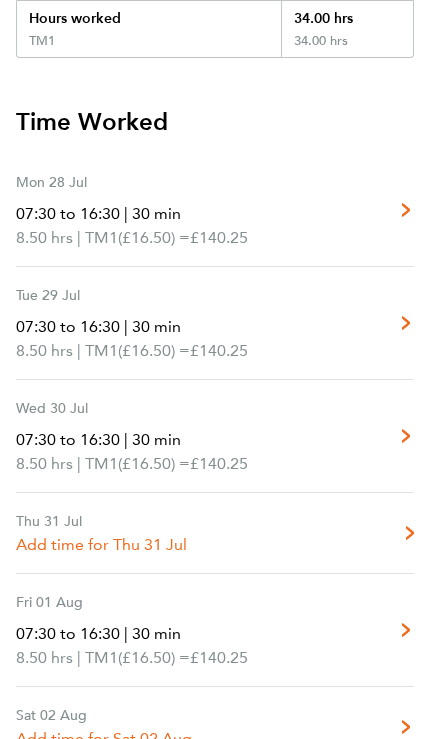 click on "Thu 31 Jul   Add time for Thu 31 Jul   Add time for Thu 31 Jul" 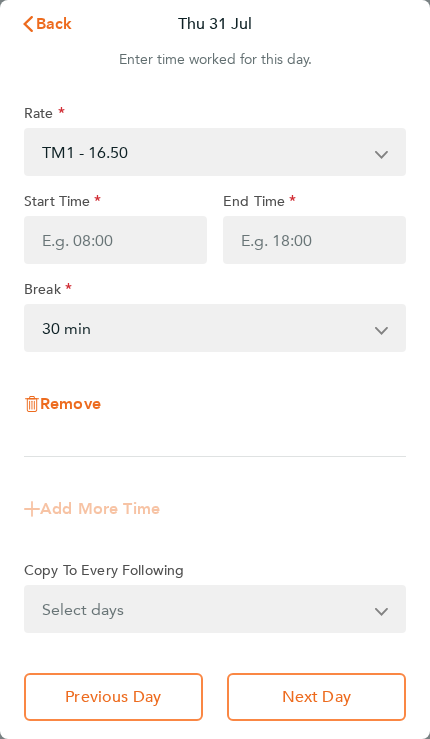 scroll, scrollTop: 0, scrollLeft: 0, axis: both 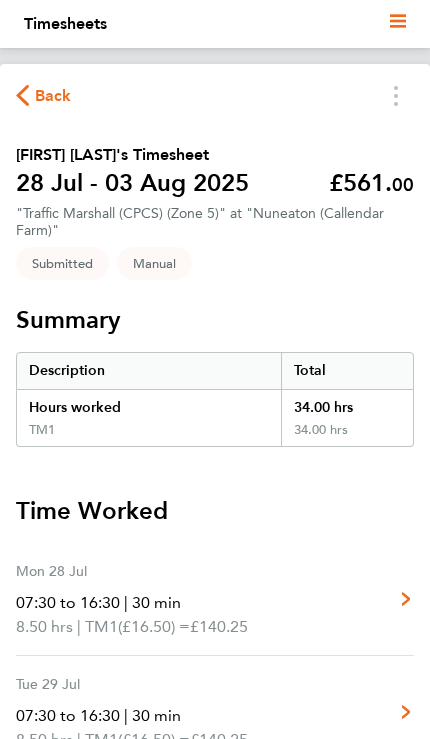 click 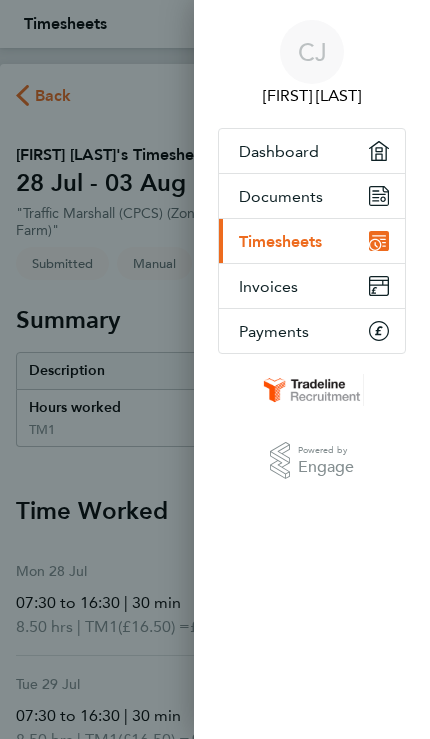 click on "[FIRST] [LAST]   Applications:   Dashboard
Documents
Current page:   Timesheets
Invoices
Payments
.st0{fill:#C0C1C2;}
Powered by Engage" 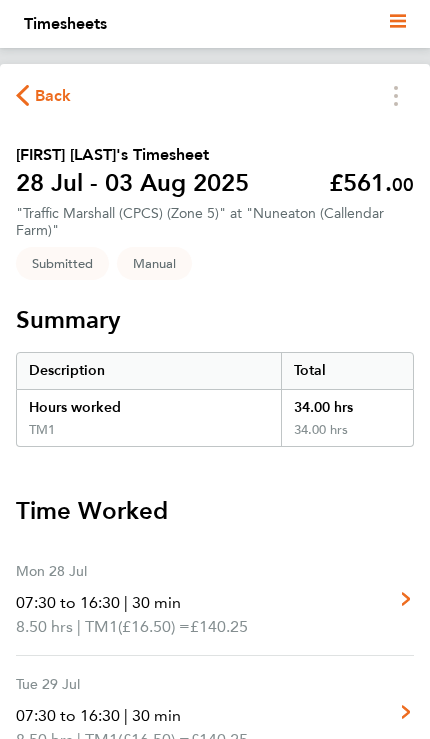 click on "Back" 